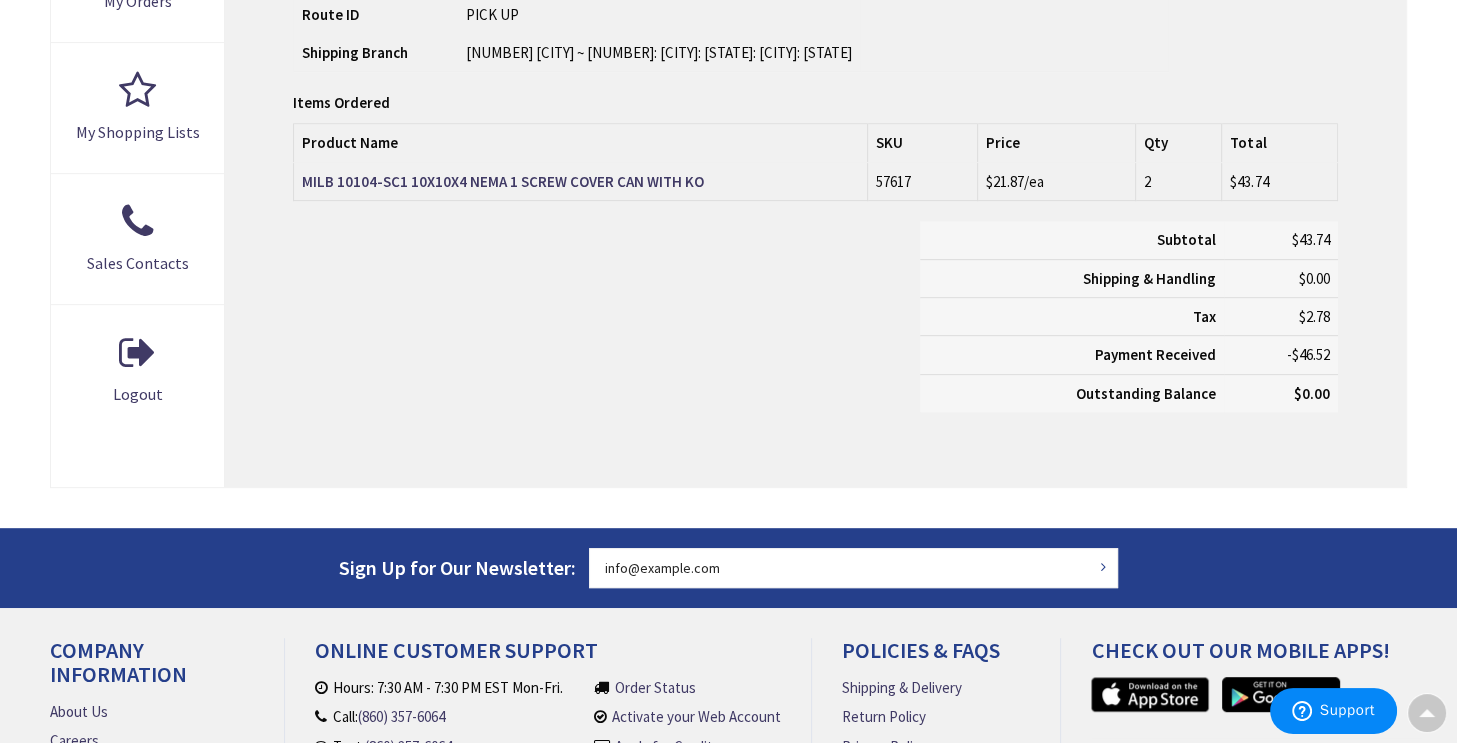 scroll, scrollTop: 800, scrollLeft: 0, axis: vertical 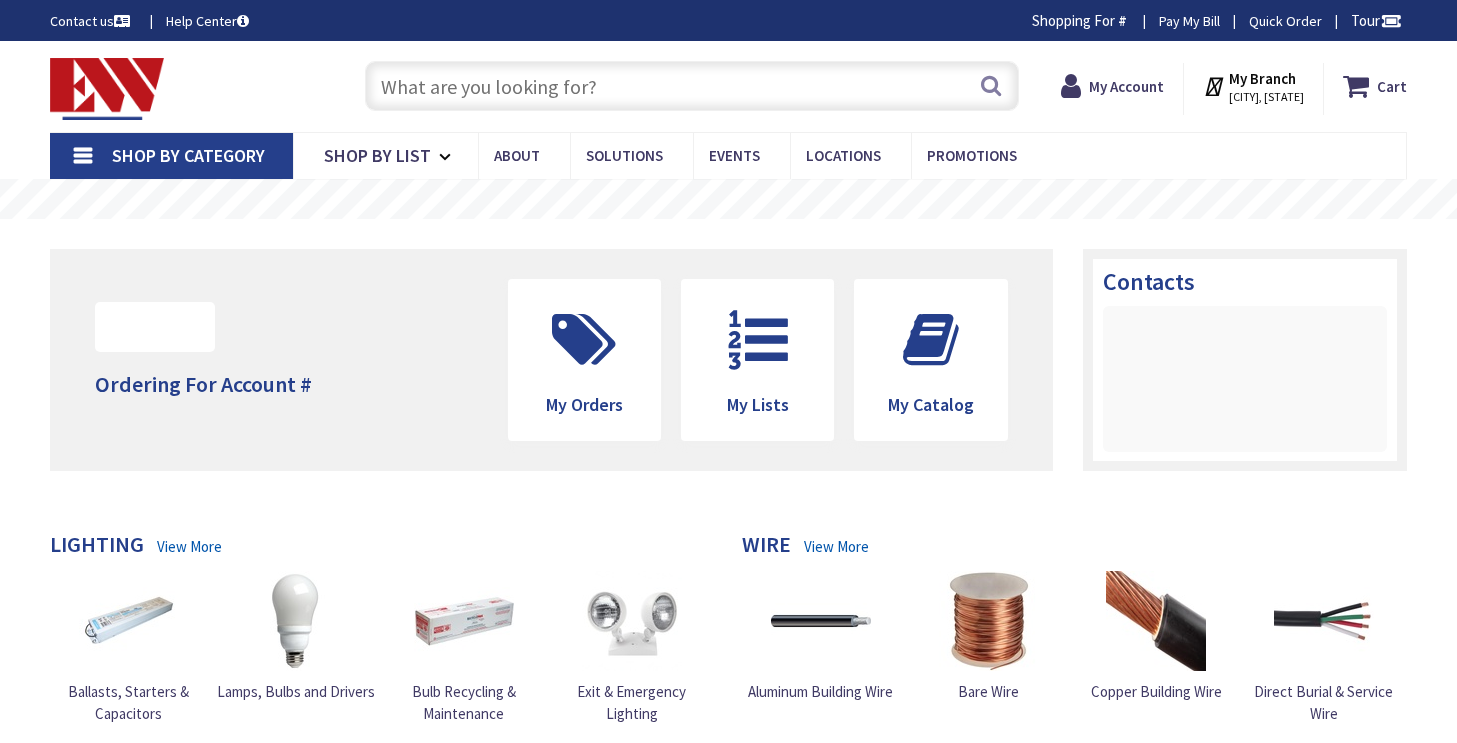 type on "[STREET], [CITY], [STATE] [POSTAL_CODE], USA" 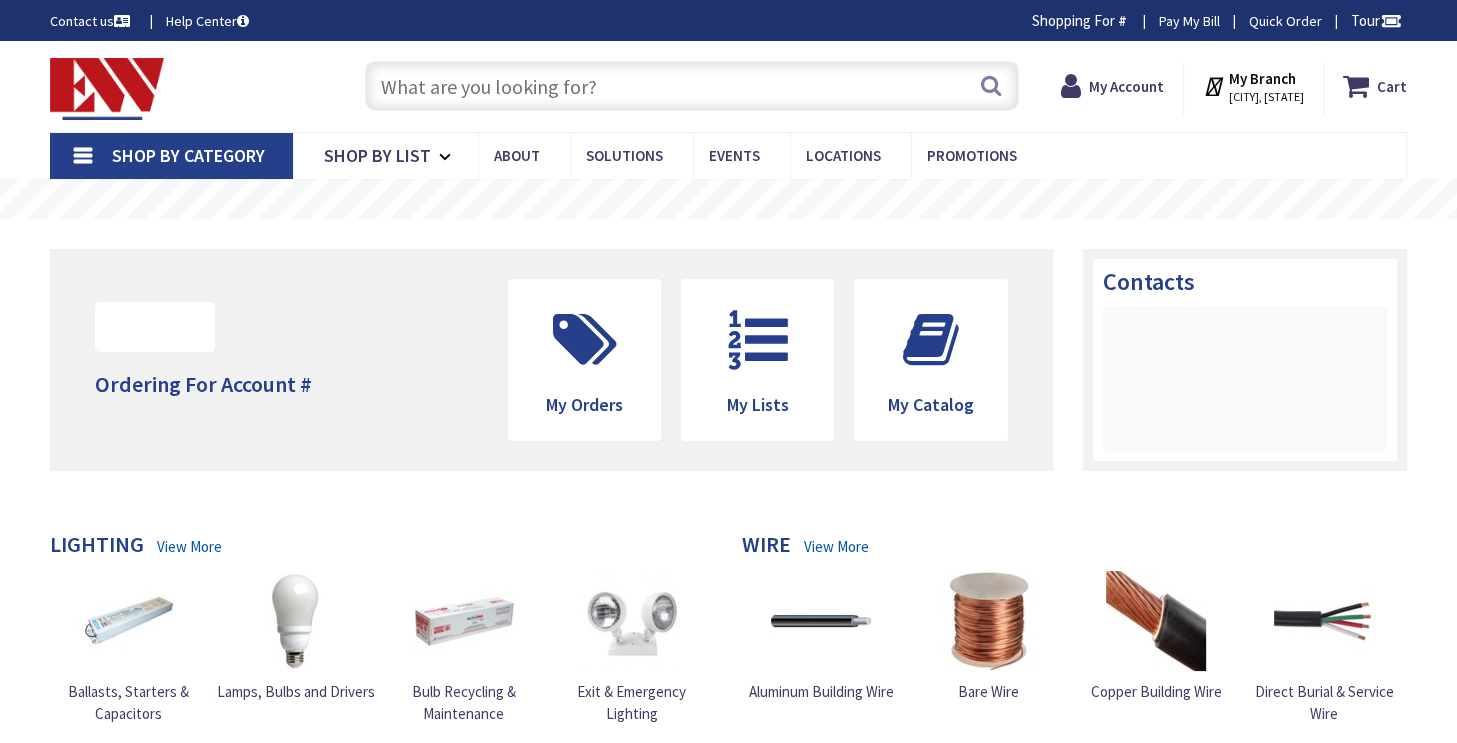 scroll, scrollTop: 0, scrollLeft: 0, axis: both 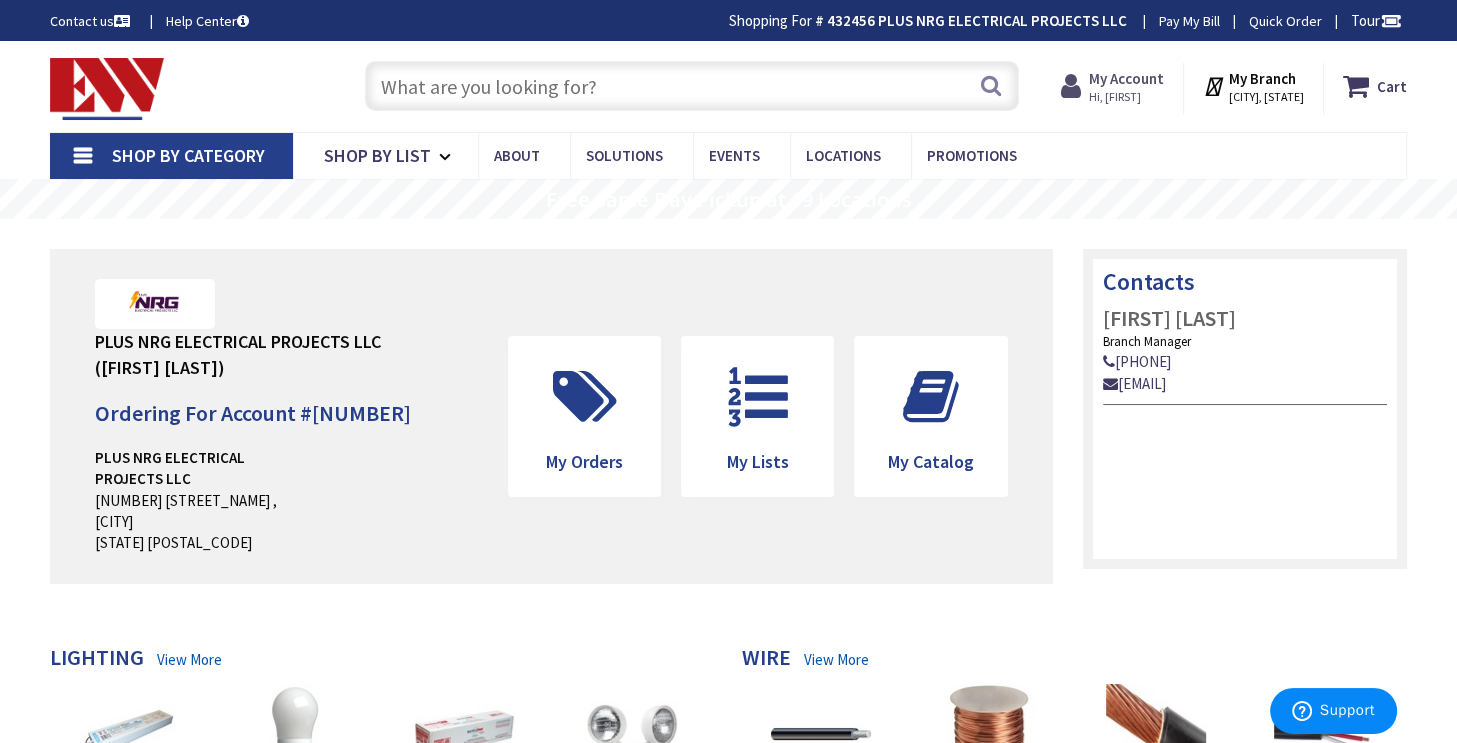 click on "My Account" at bounding box center (1126, 78) 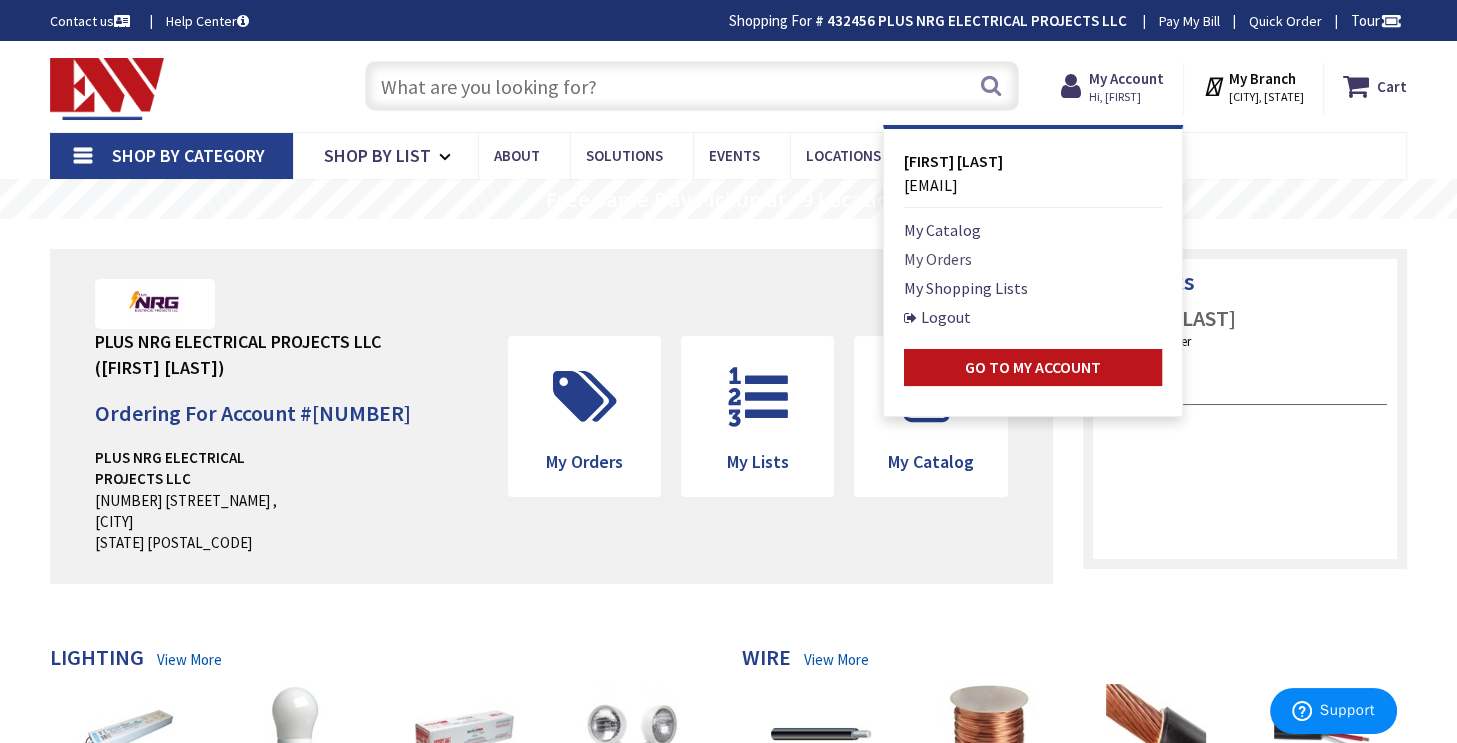 click on "My Orders" at bounding box center (938, 259) 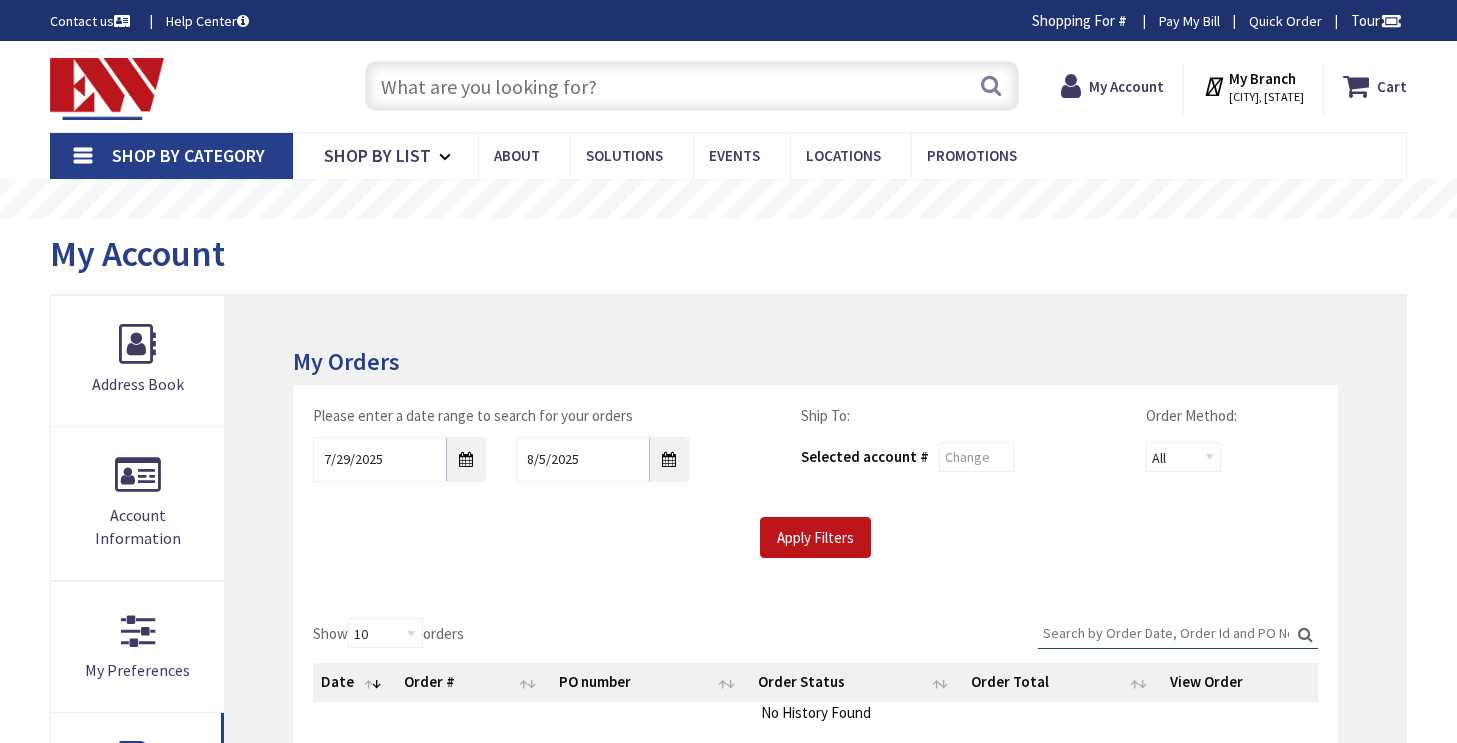 scroll, scrollTop: 0, scrollLeft: 0, axis: both 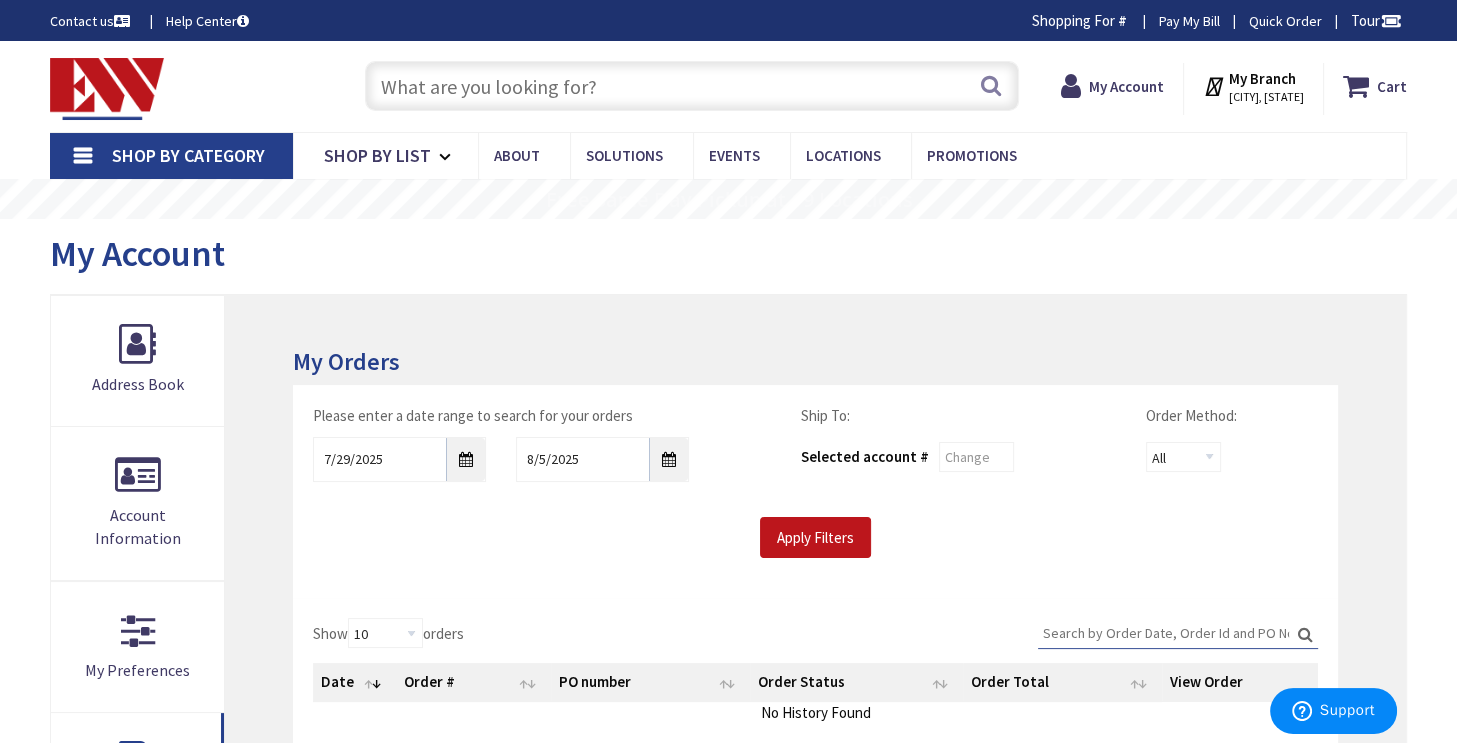 click at bounding box center [692, 86] 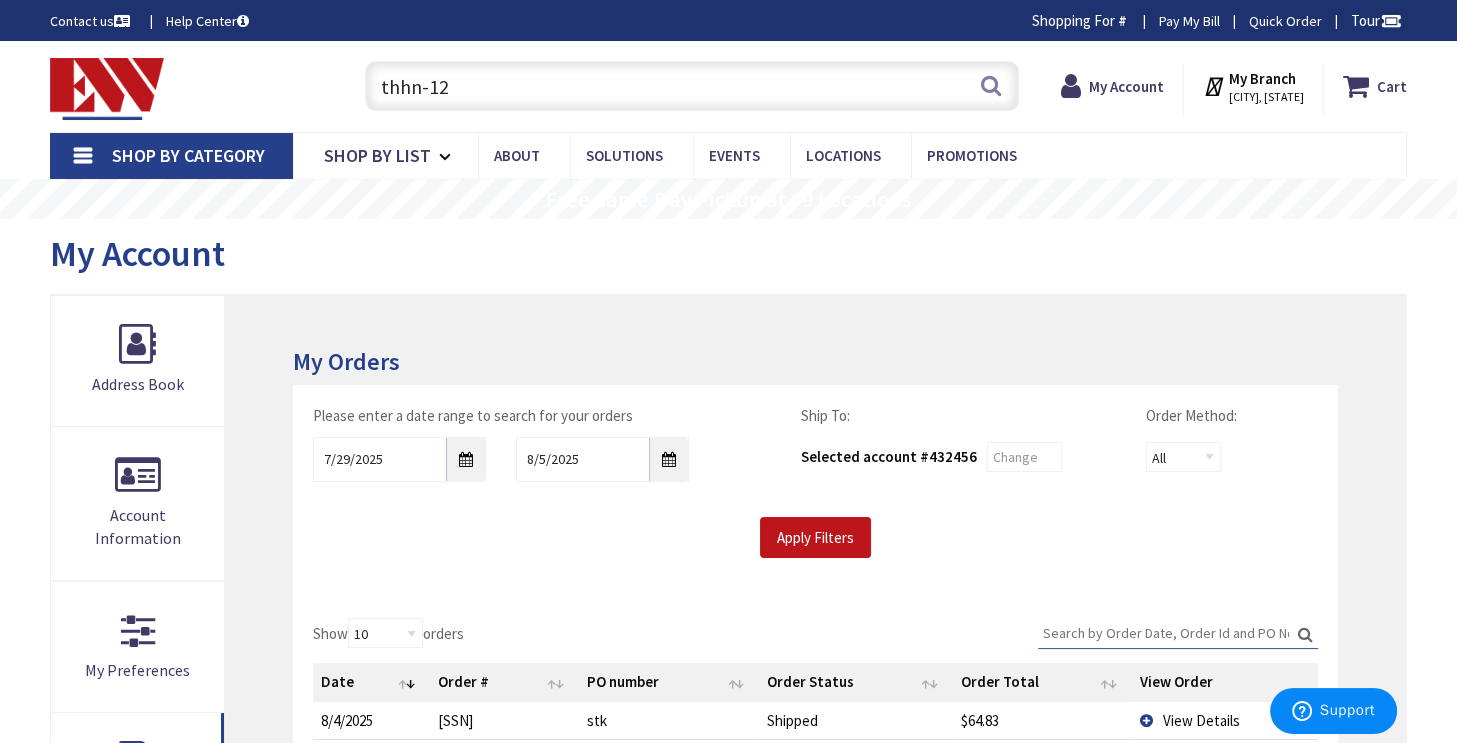 type on "thhn-12" 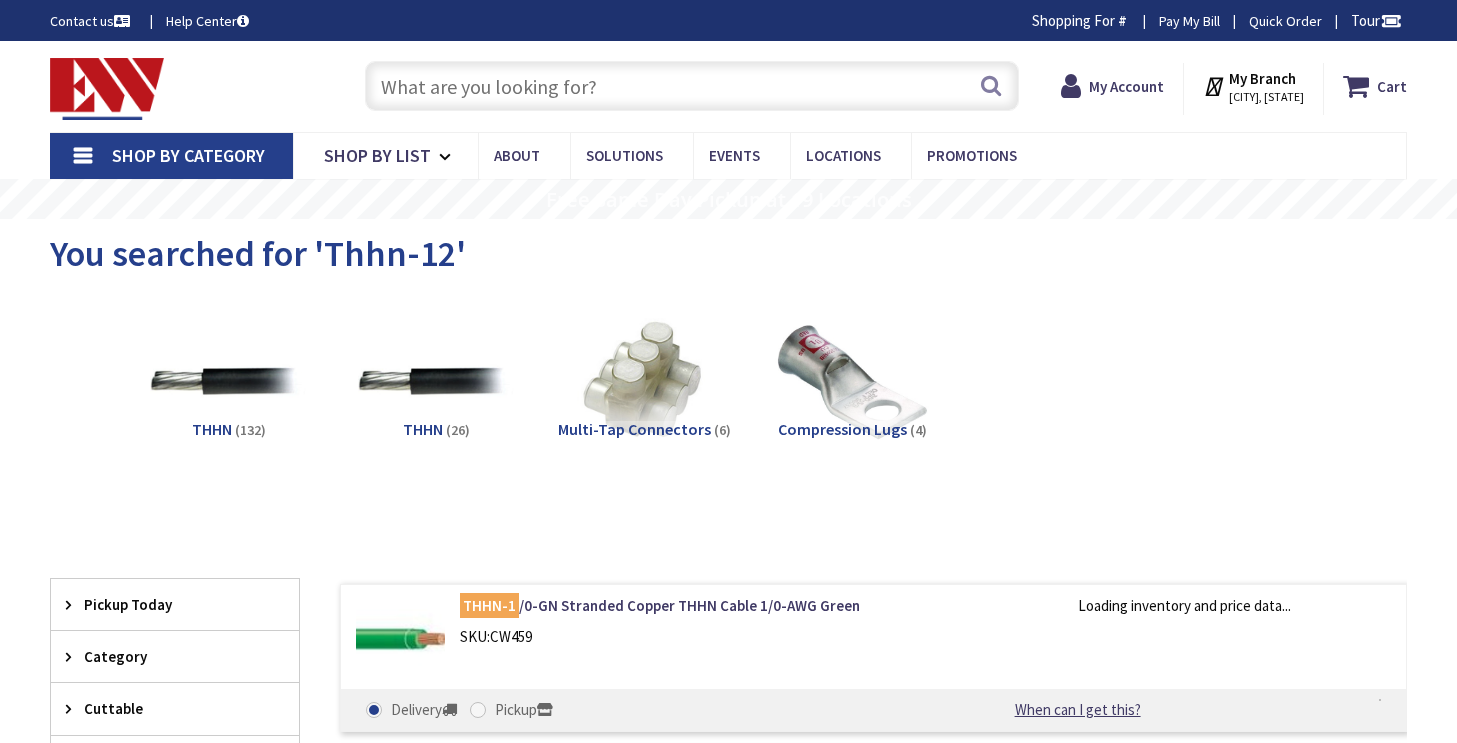 scroll, scrollTop: 0, scrollLeft: 0, axis: both 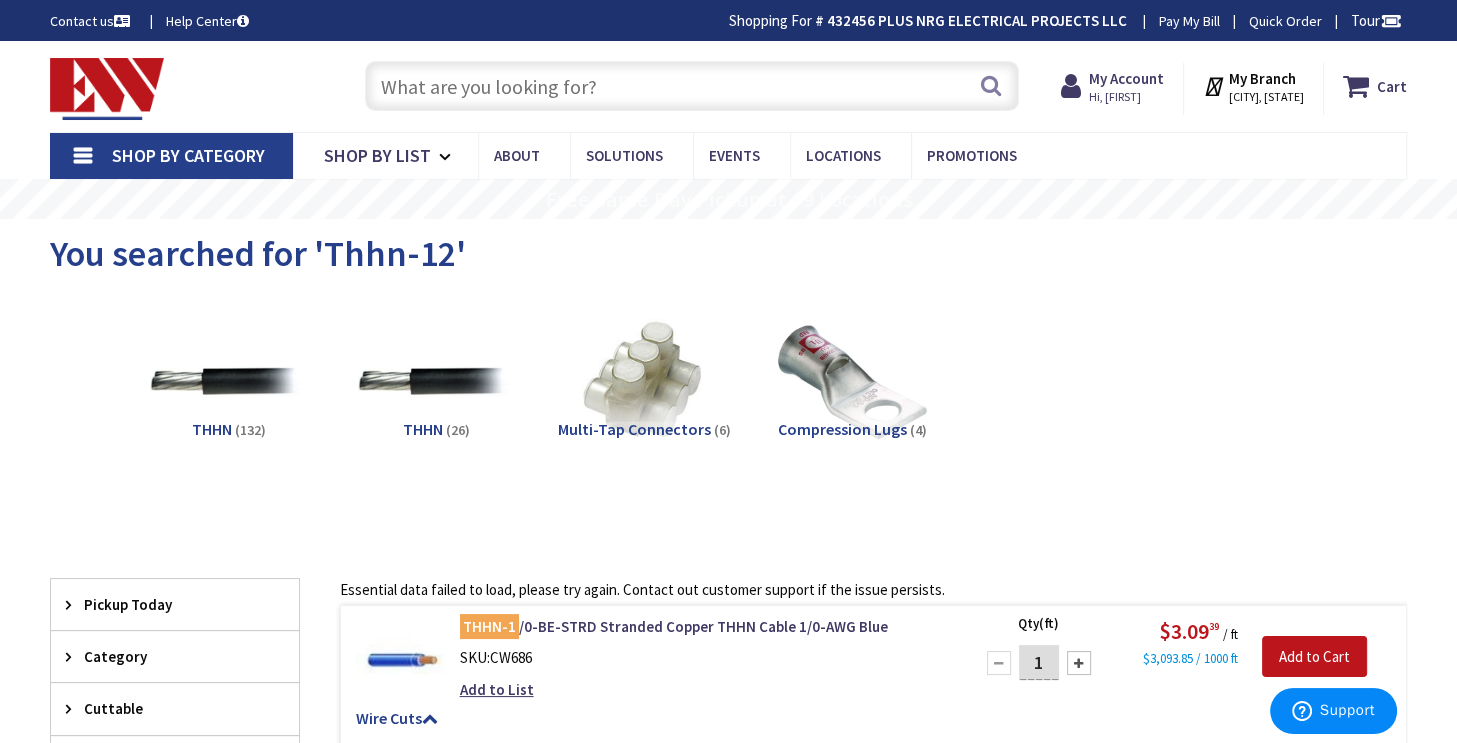 click at bounding box center [692, 86] 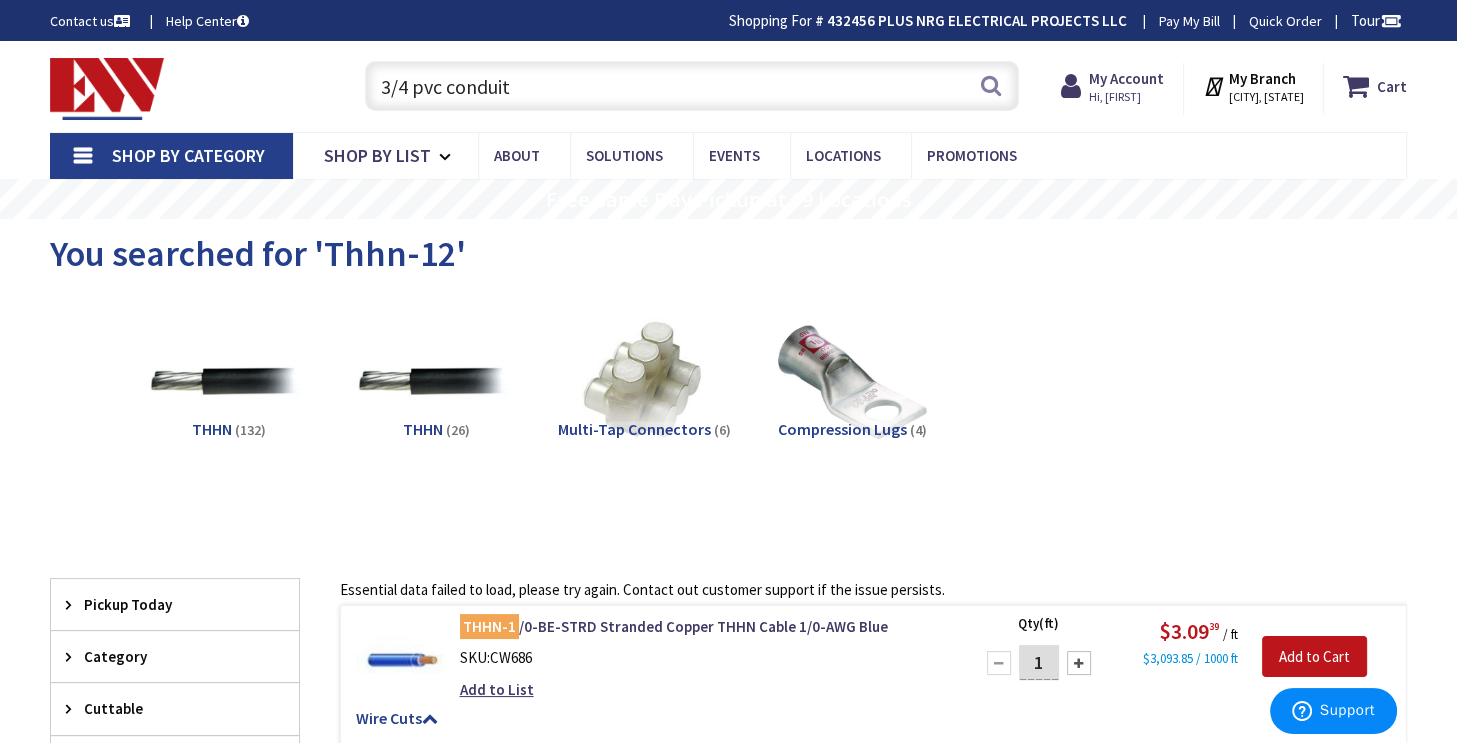 type on "3/4 pvc conduit" 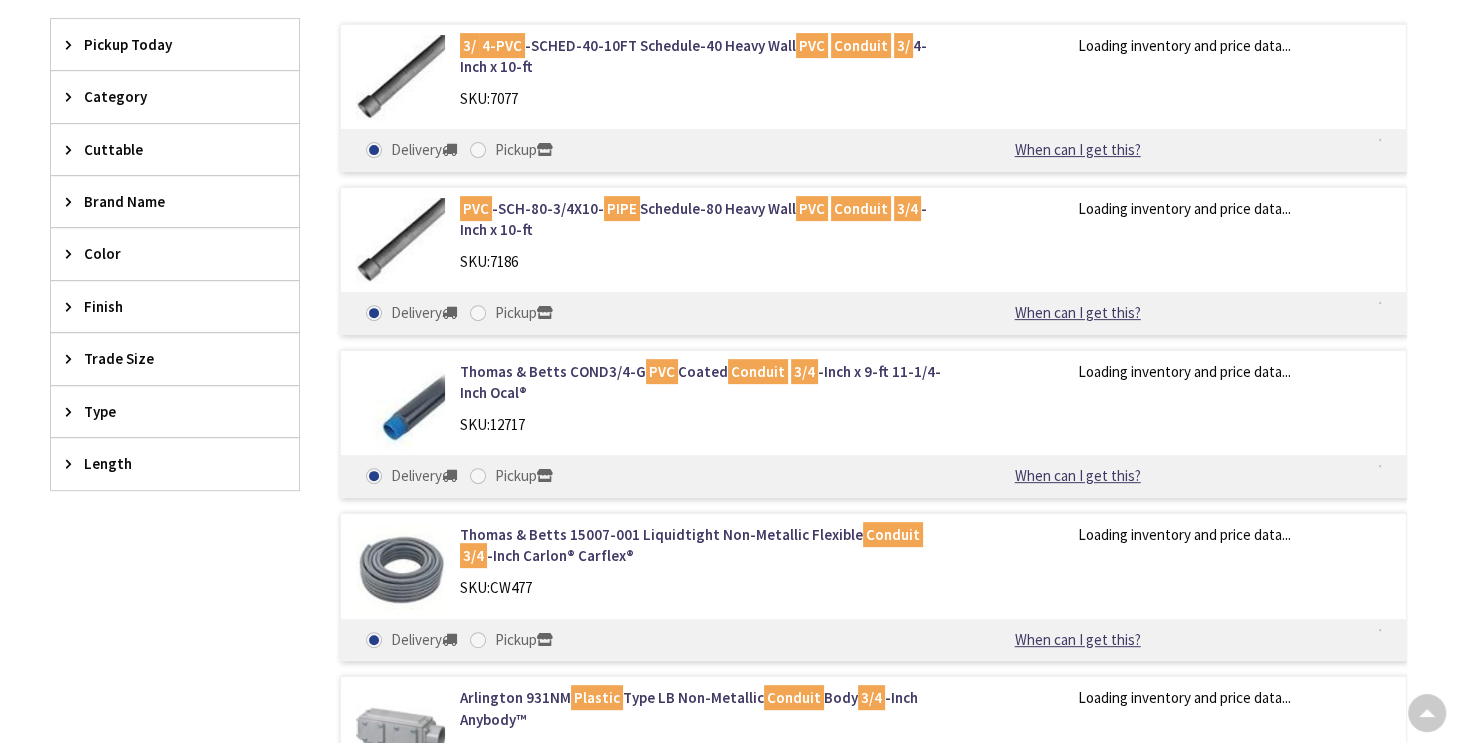 scroll, scrollTop: 700, scrollLeft: 0, axis: vertical 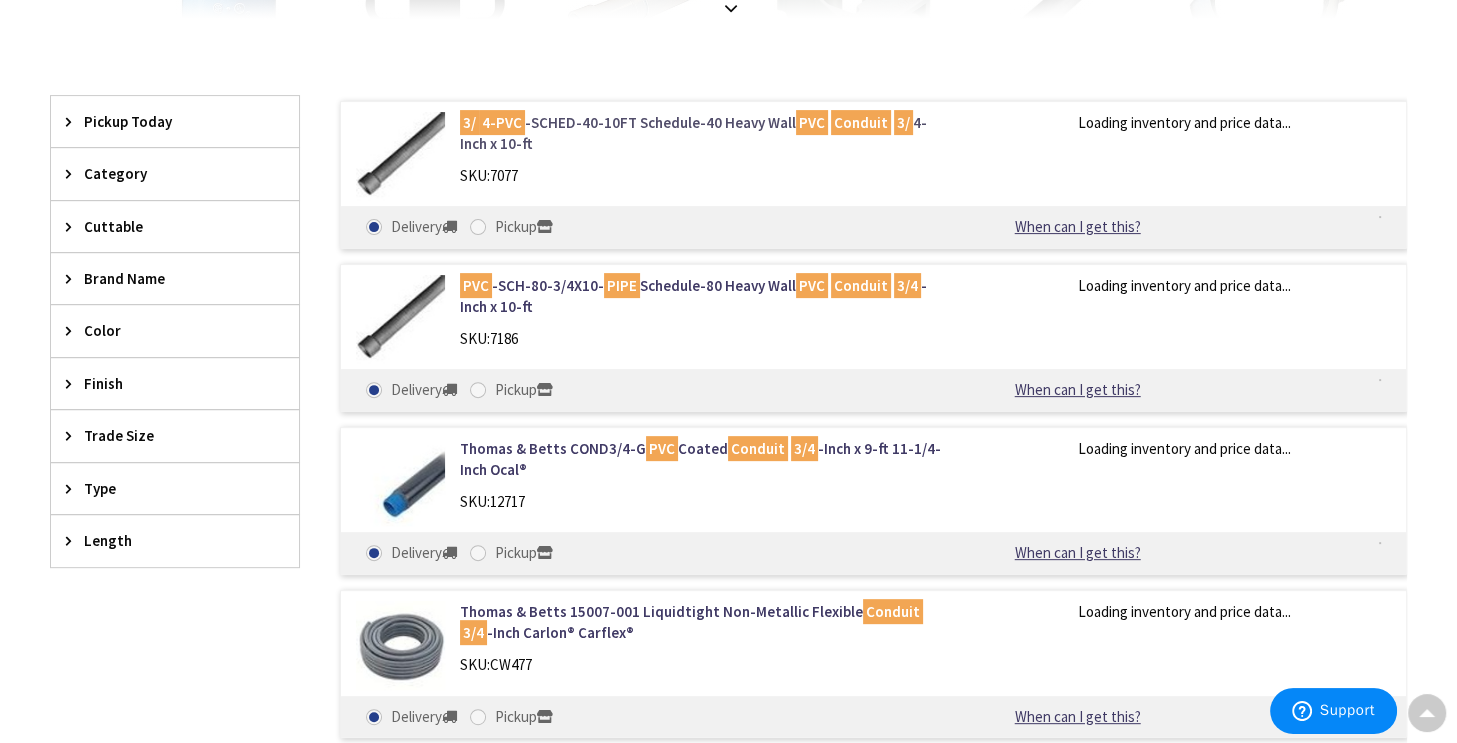 click on "3/ 4-PVC -SCHED-40-10FT Schedule-40 Heavy Wall  PVC   Conduit   3/ 4-Inch x 10-ft" at bounding box center [704, 133] 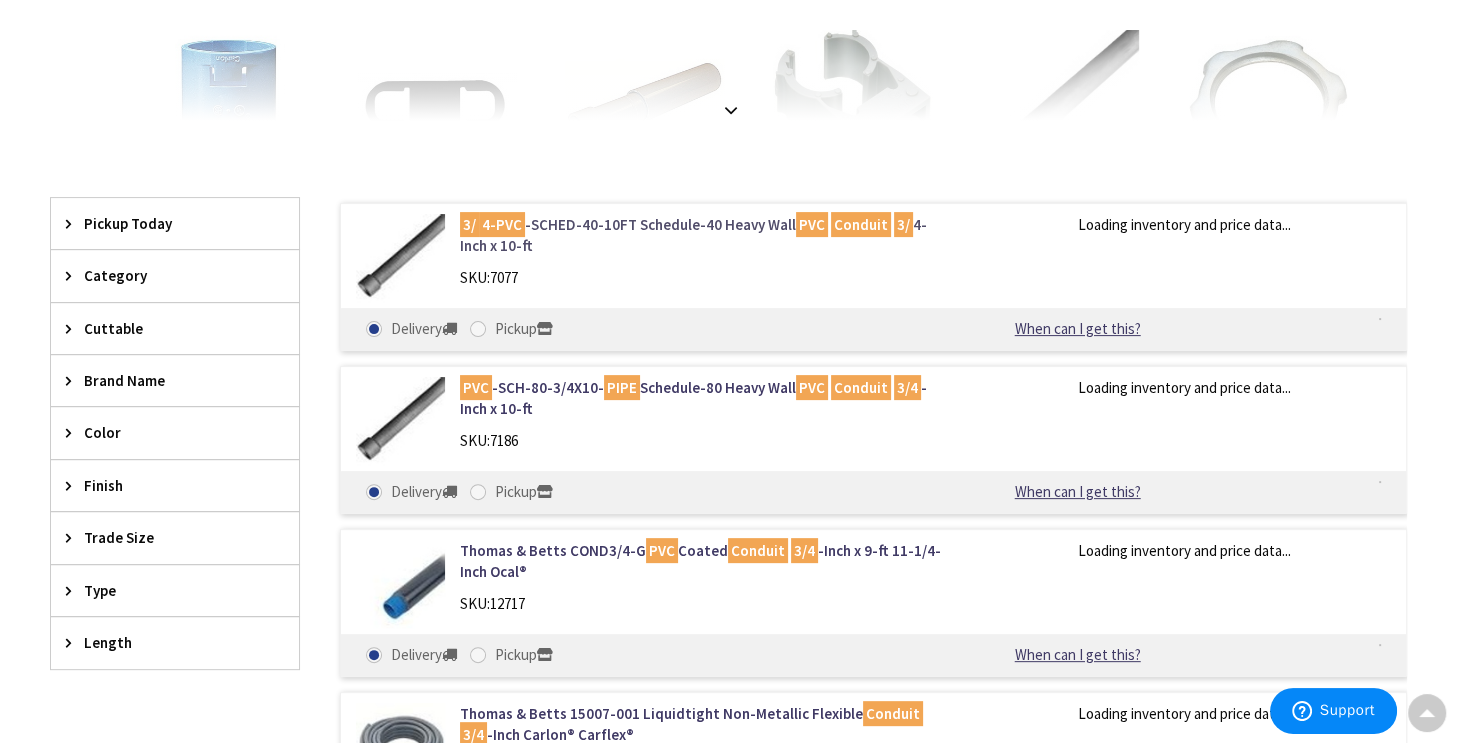 scroll, scrollTop: 375, scrollLeft: 0, axis: vertical 